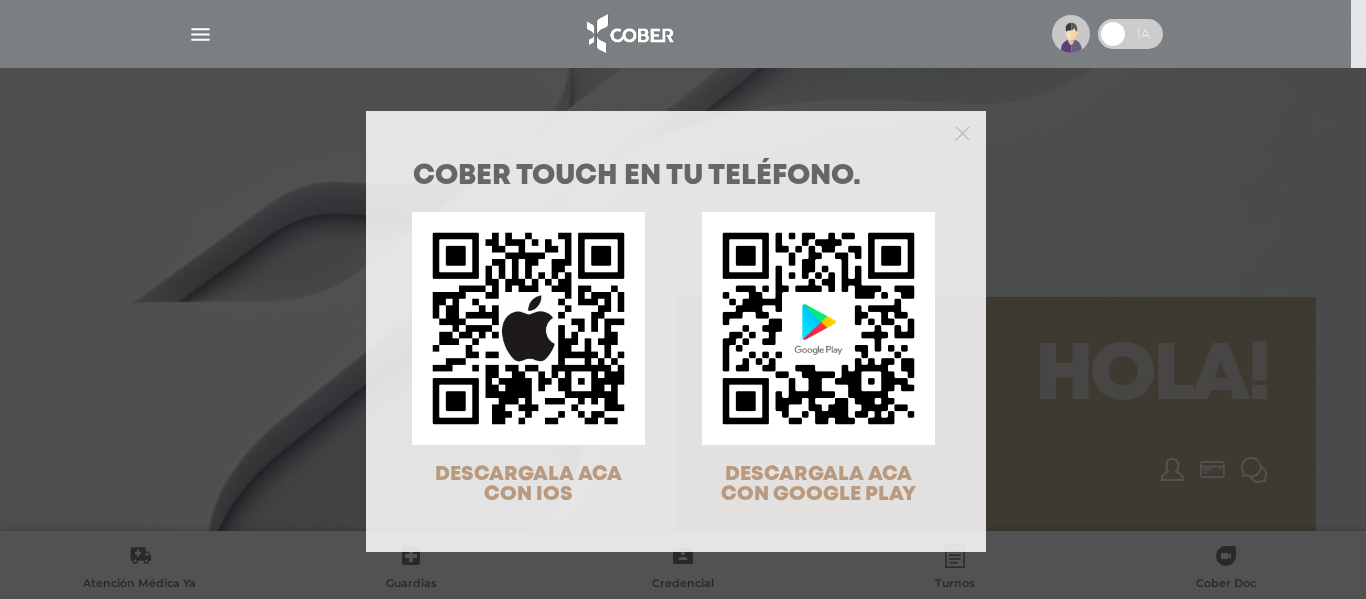 scroll, scrollTop: 0, scrollLeft: 0, axis: both 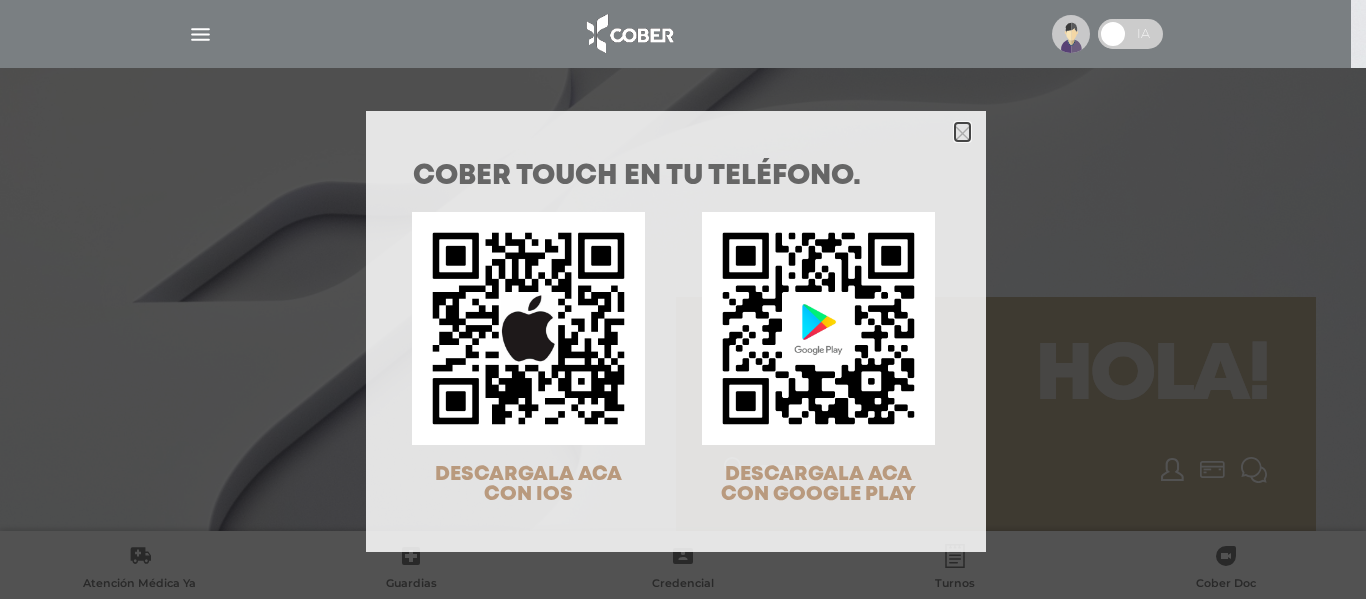 click 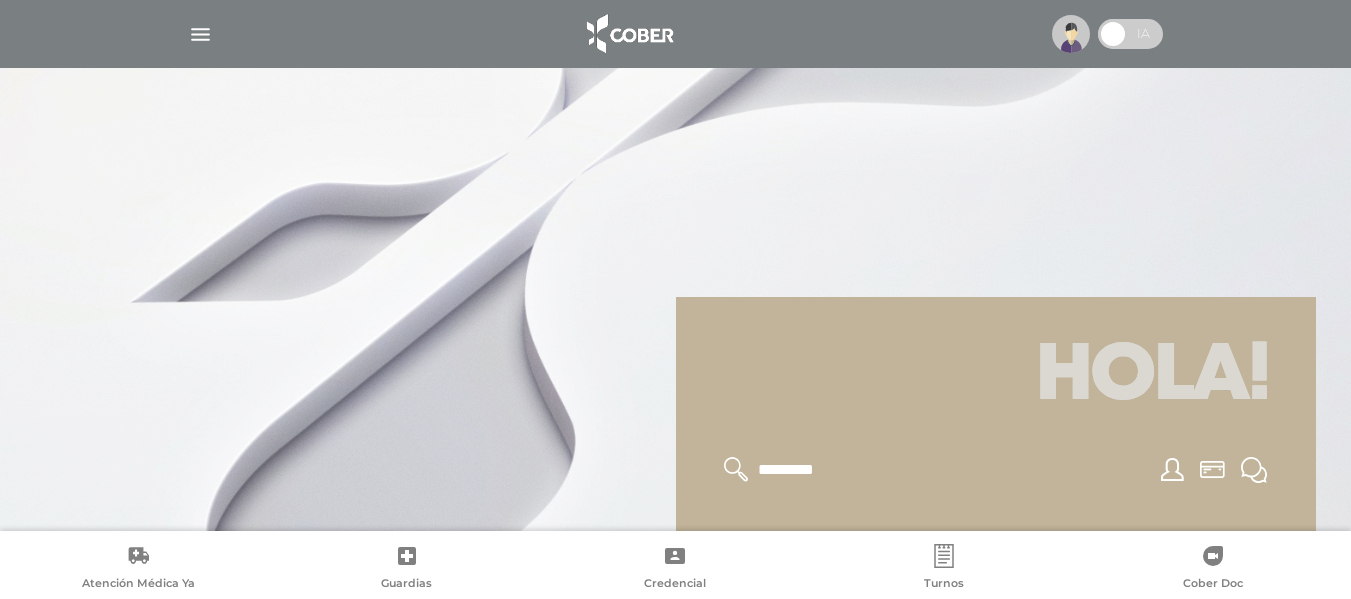 click at bounding box center (1071, 34) 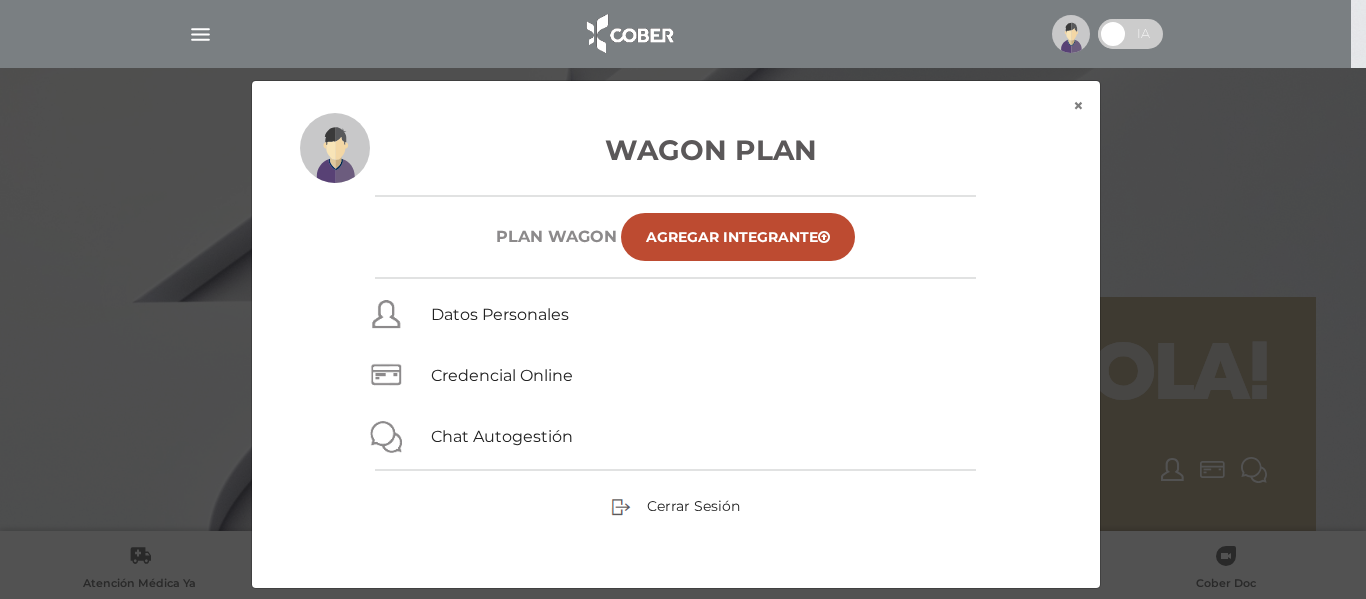 click on "Cerrar Sesión" at bounding box center [676, 506] 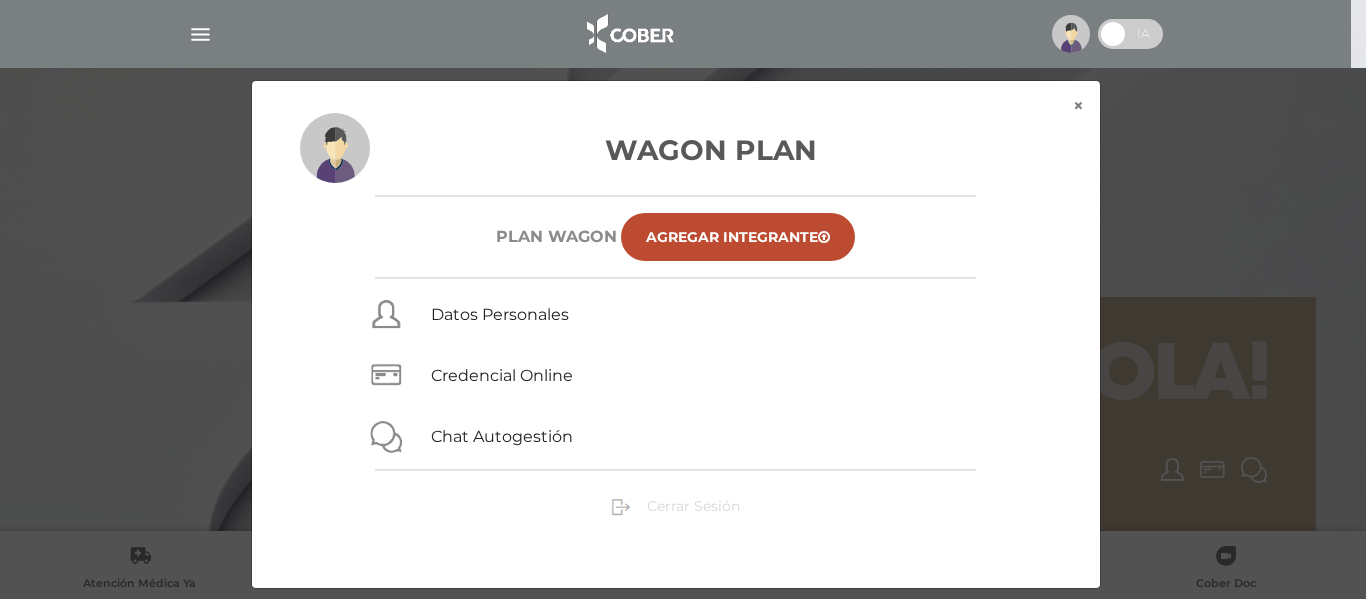 drag, startPoint x: 653, startPoint y: 515, endPoint x: 638, endPoint y: 506, distance: 17.492855 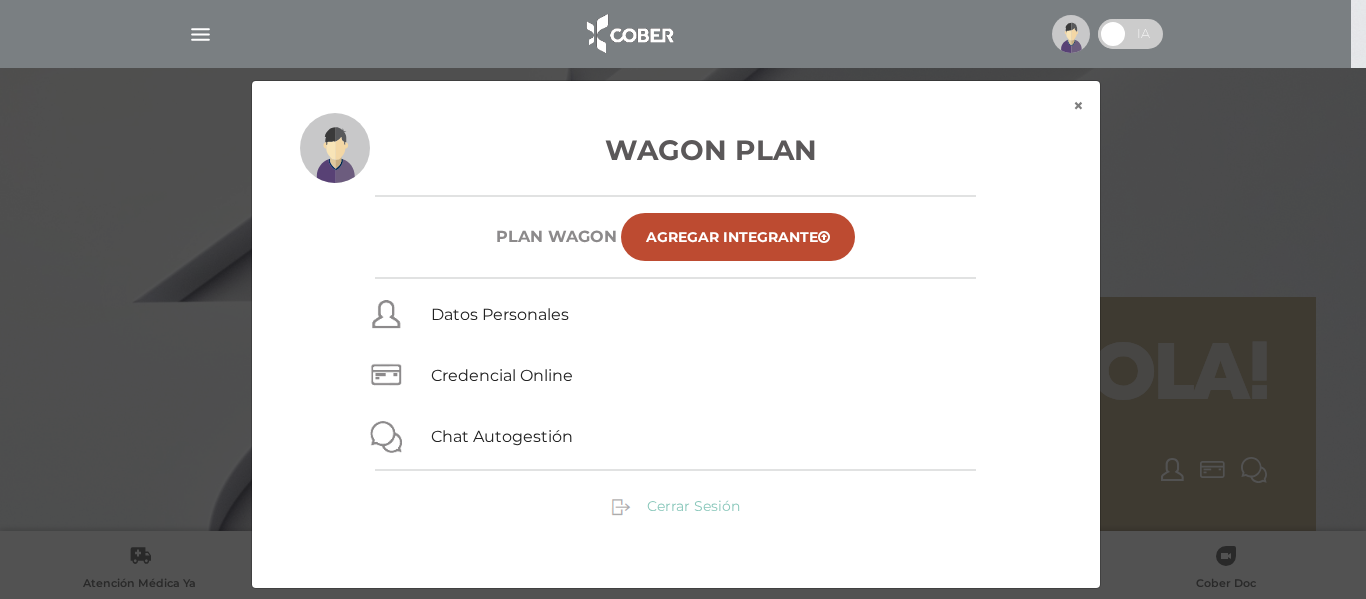 click on "Cerrar Sesión" at bounding box center (675, 505) 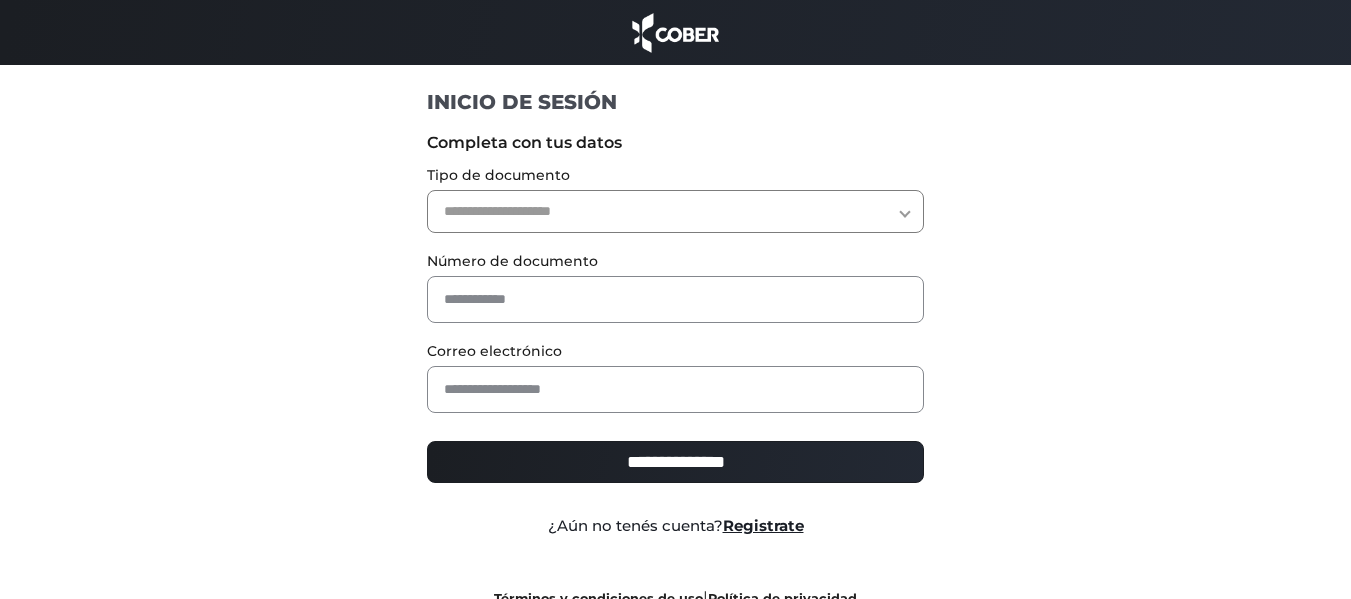scroll, scrollTop: 0, scrollLeft: 0, axis: both 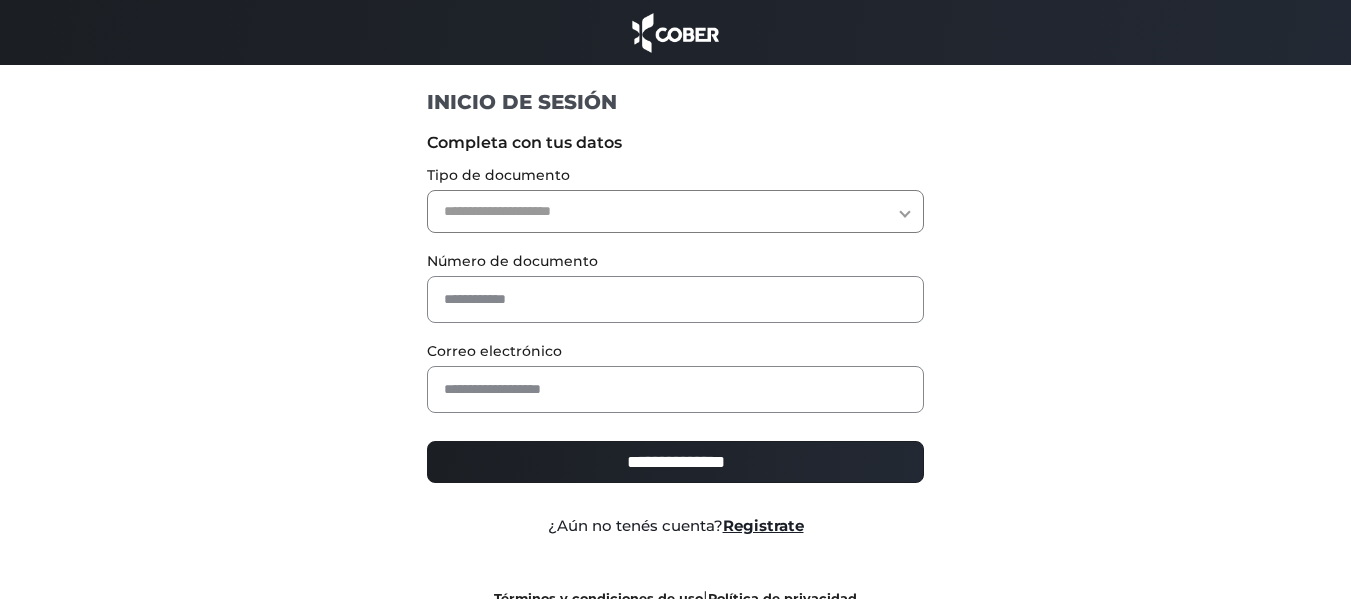 click on "**********" at bounding box center [675, 211] 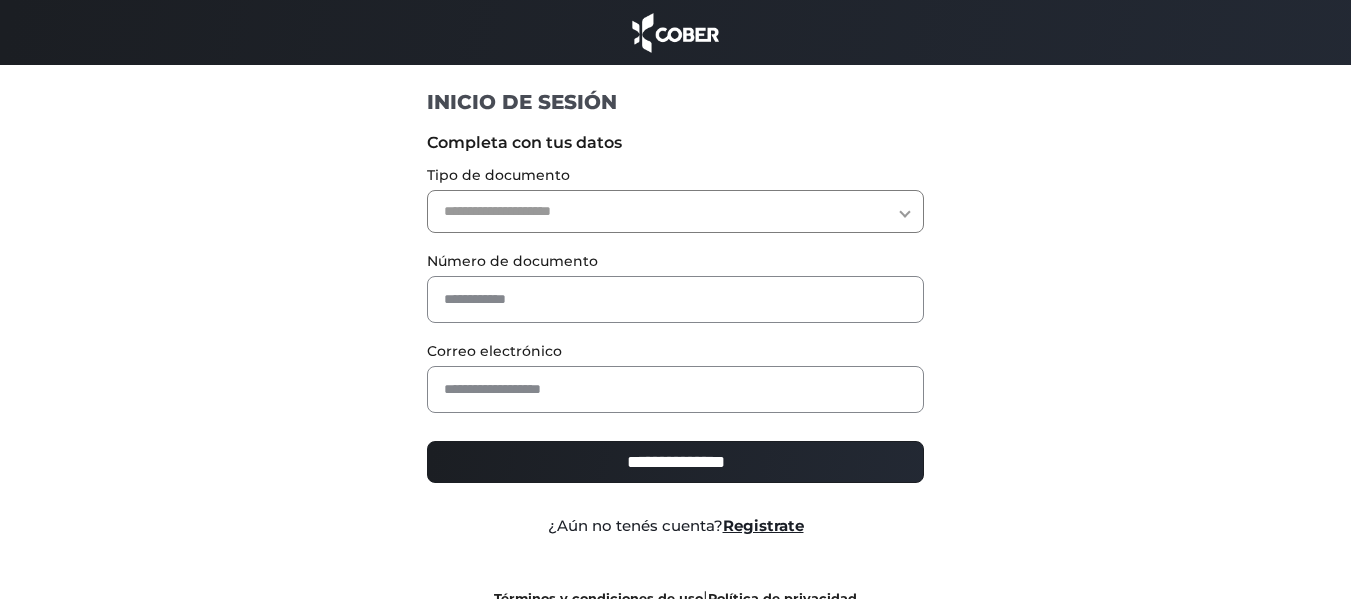 select on "***" 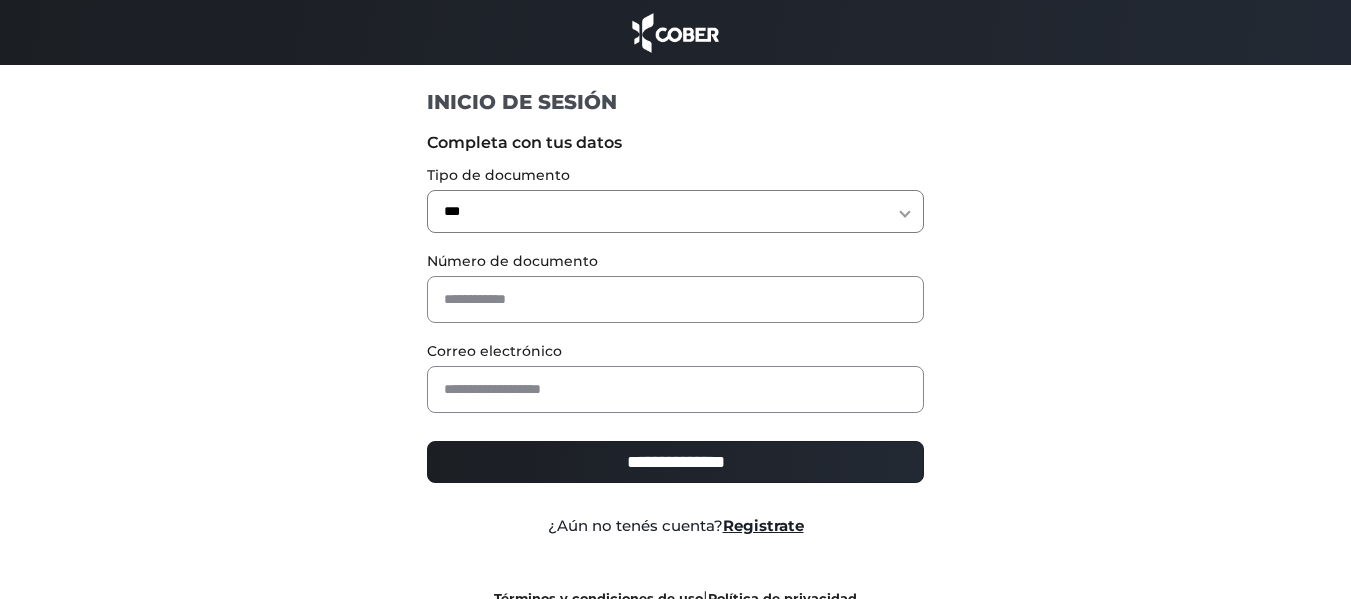 click on "**********" at bounding box center (675, 211) 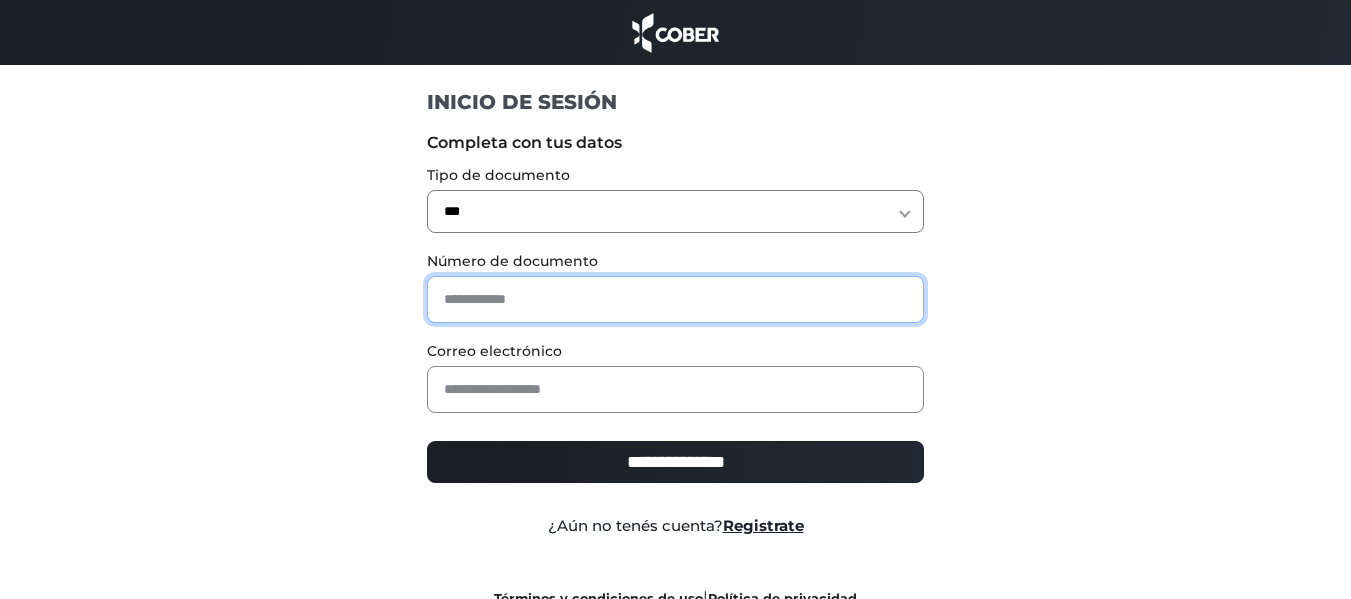 click at bounding box center [675, 299] 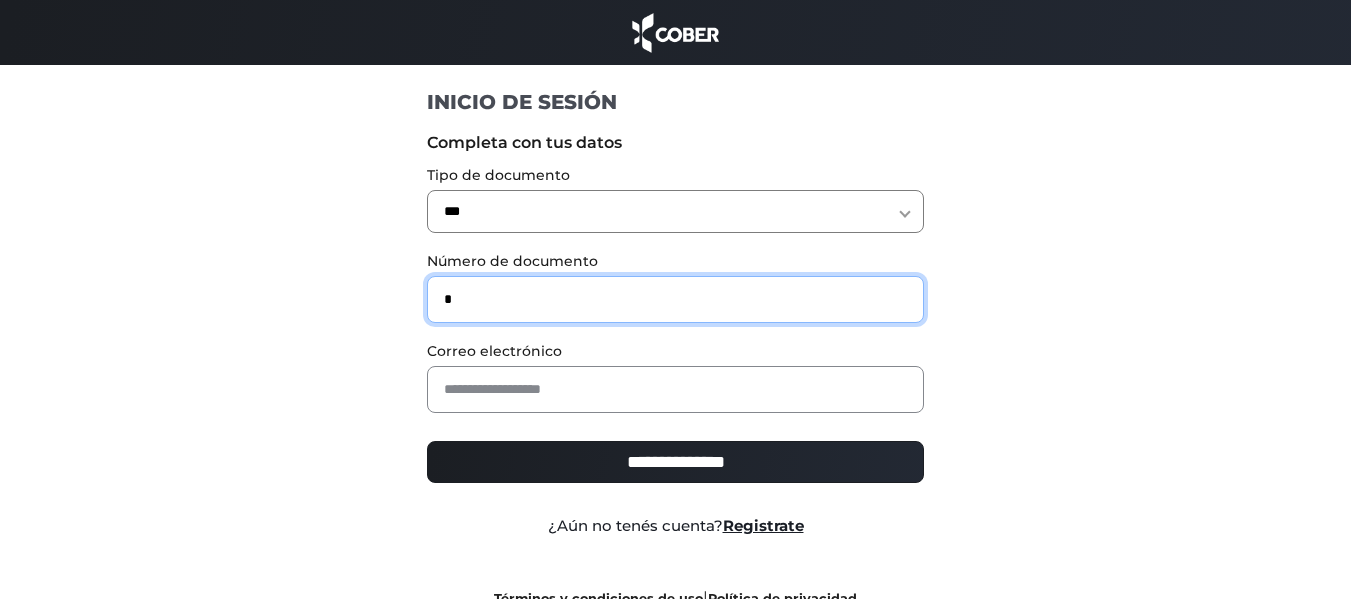 type on "*" 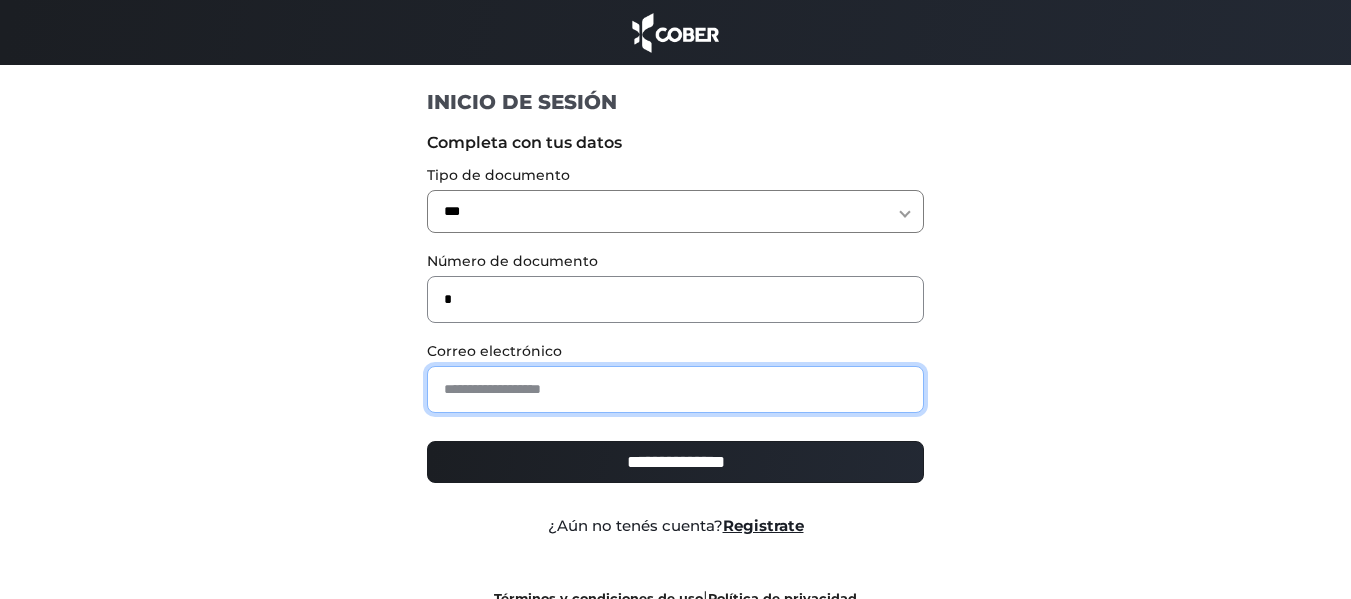 click at bounding box center (675, 389) 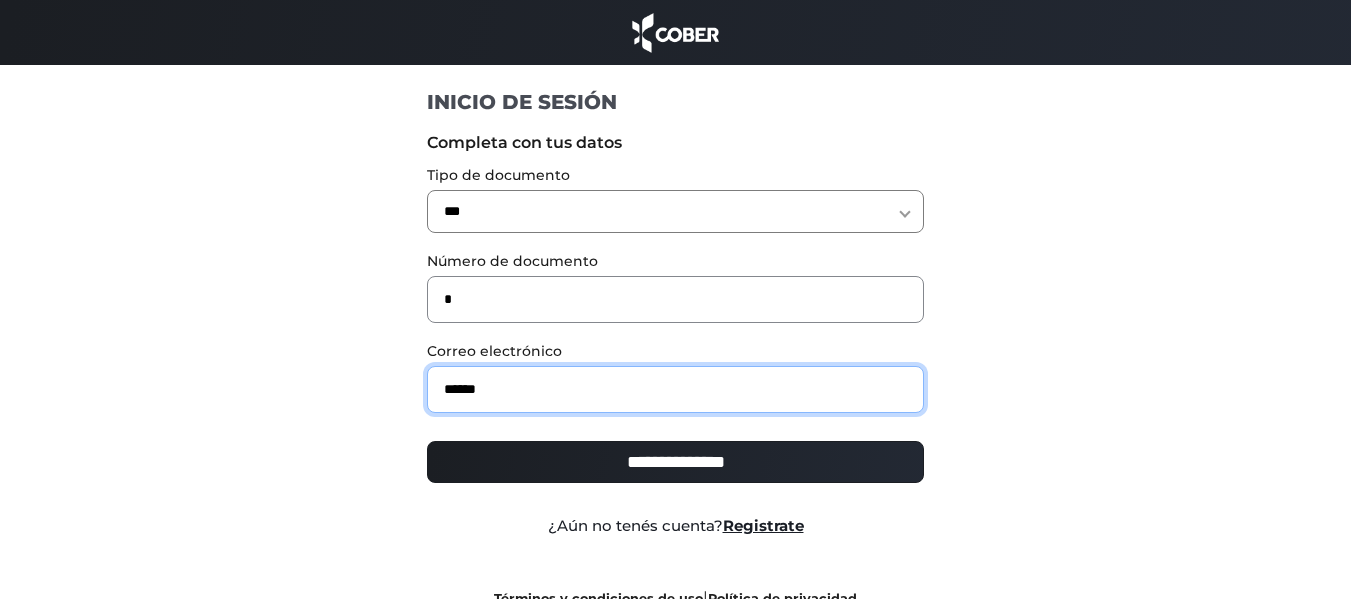 type on "**********" 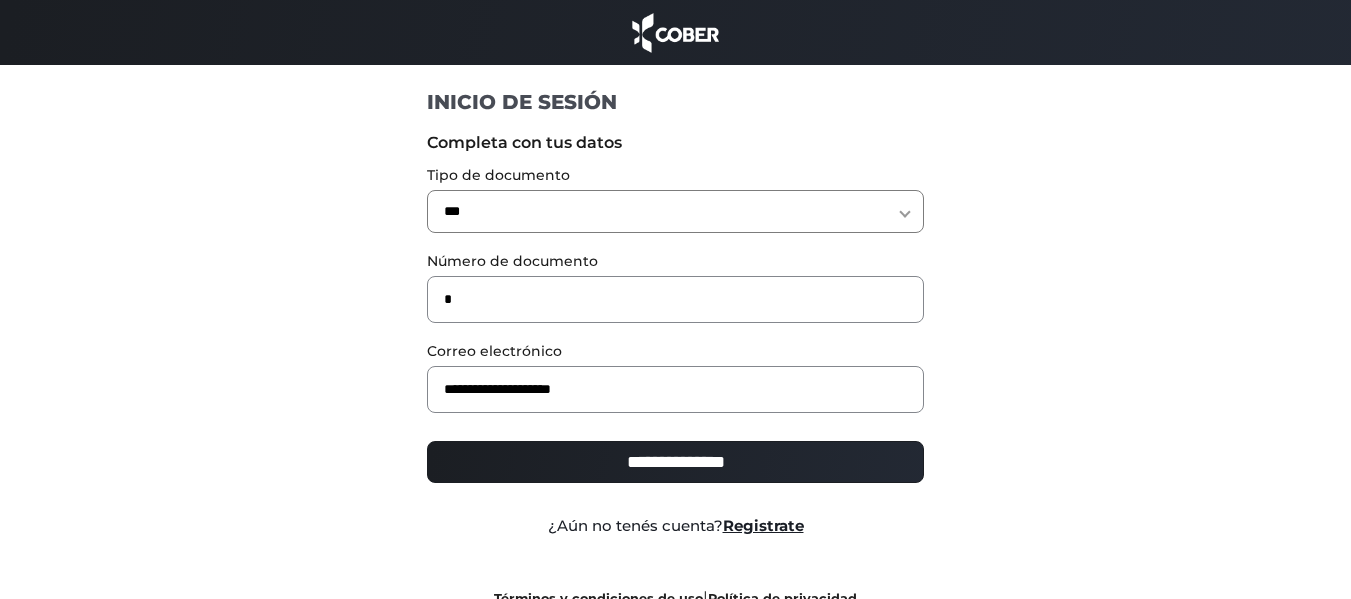 click on "**********" at bounding box center [675, 462] 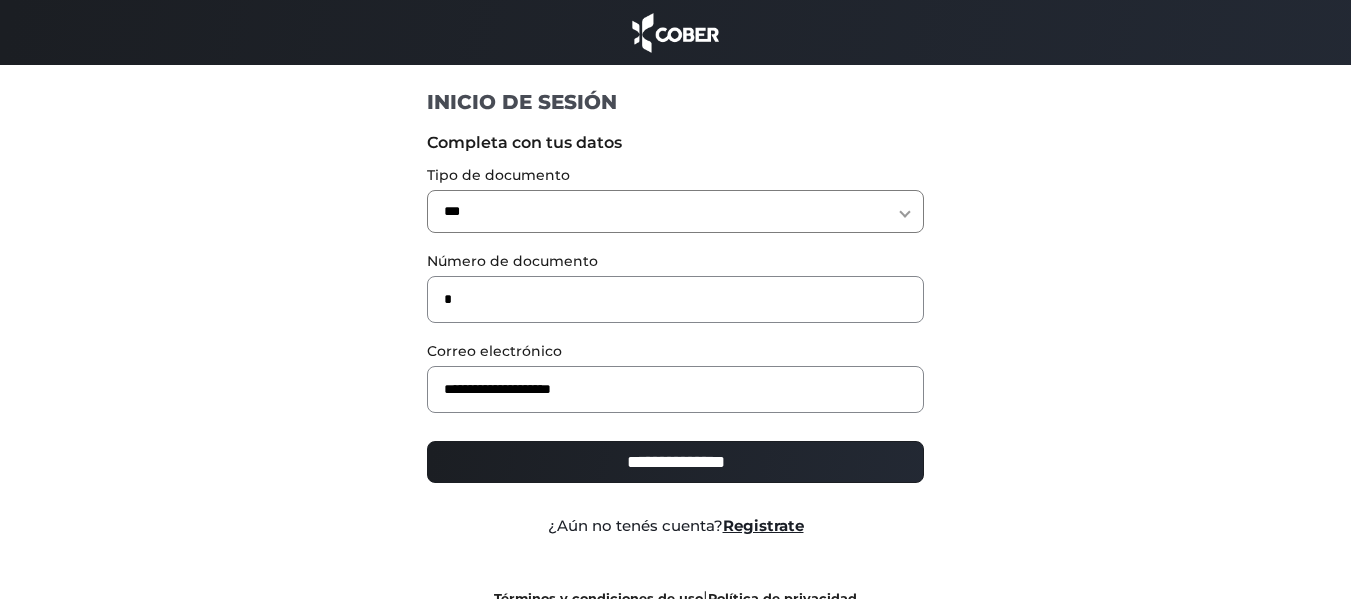 type on "**********" 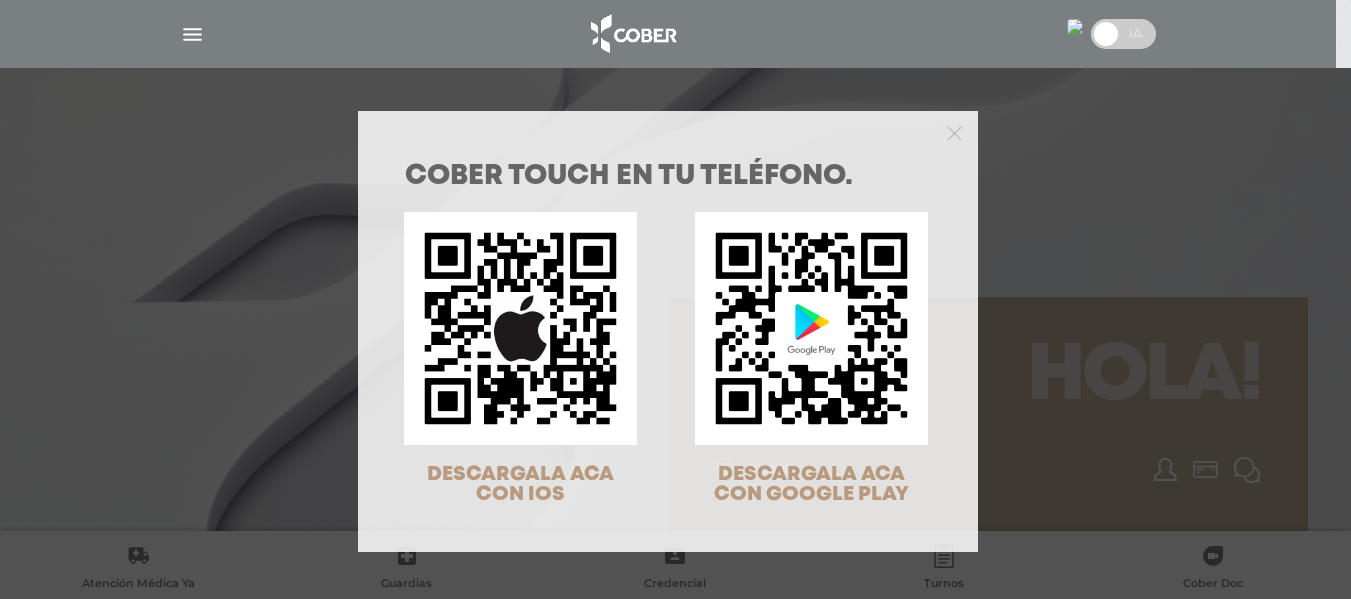 scroll, scrollTop: 0, scrollLeft: 0, axis: both 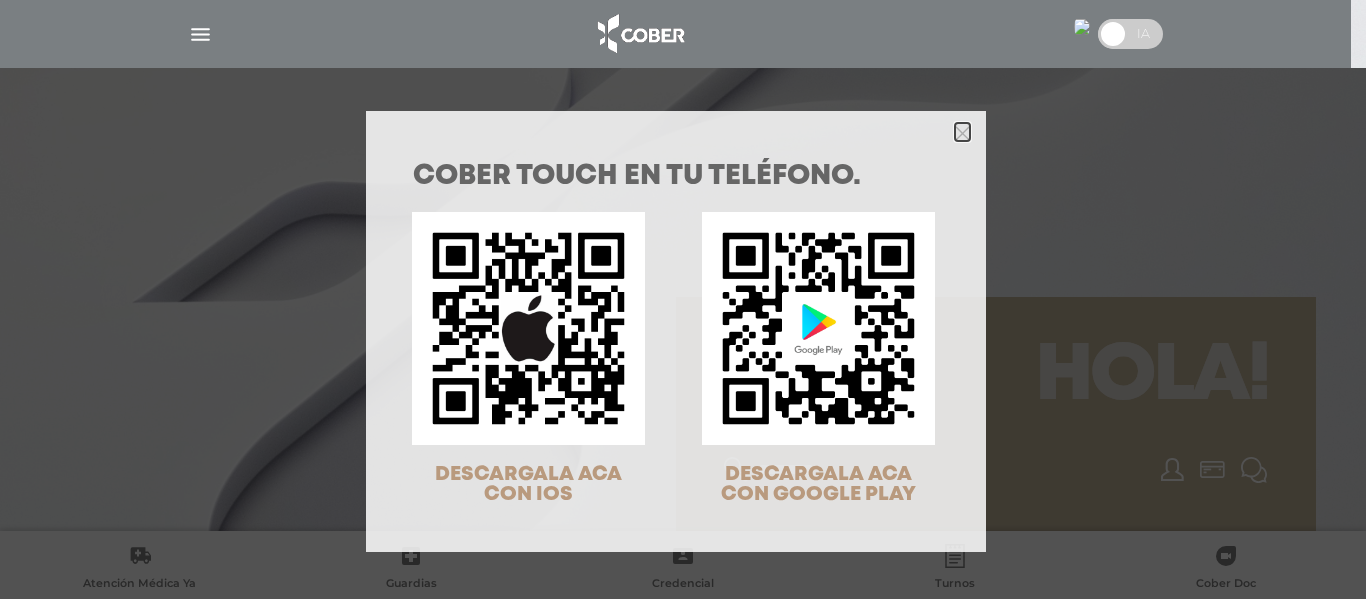 click 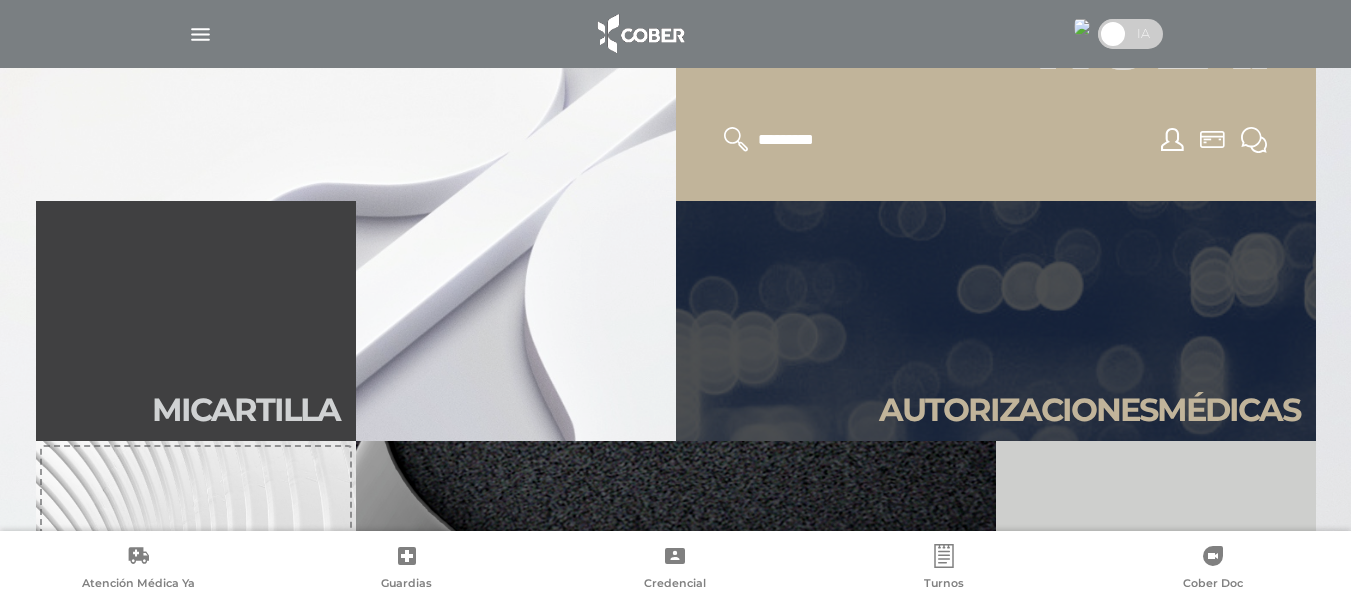 scroll, scrollTop: 333, scrollLeft: 0, axis: vertical 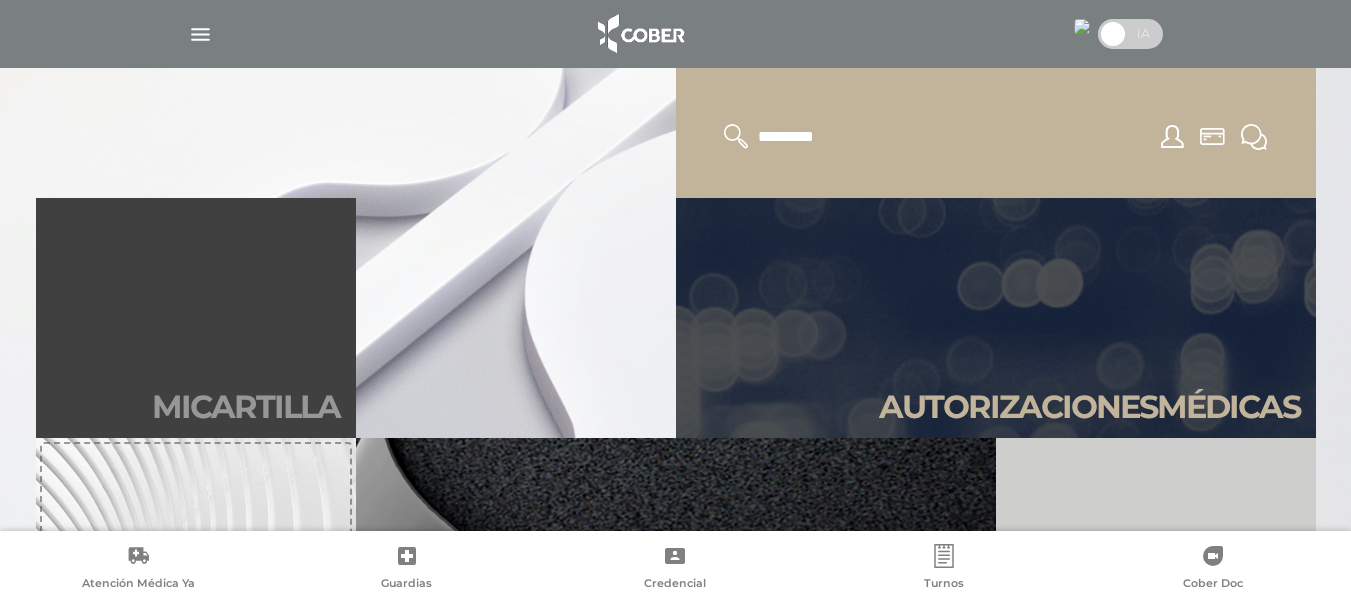 click on "Mi  car tilla" at bounding box center [196, 318] 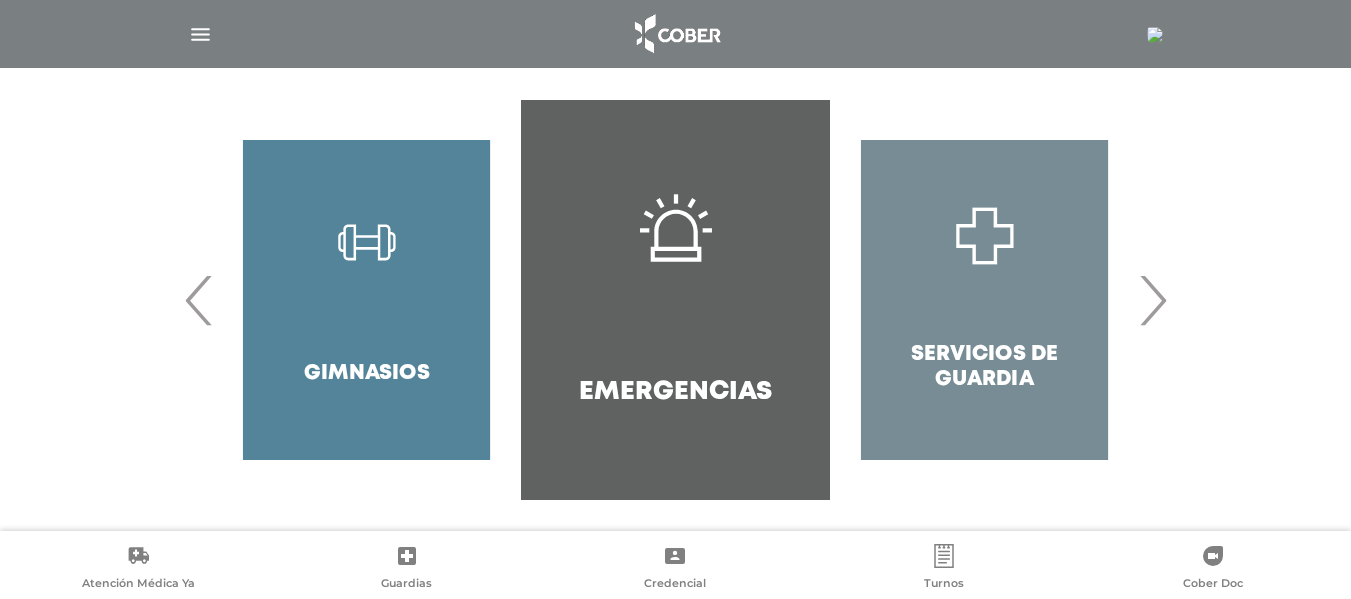 scroll, scrollTop: 426, scrollLeft: 0, axis: vertical 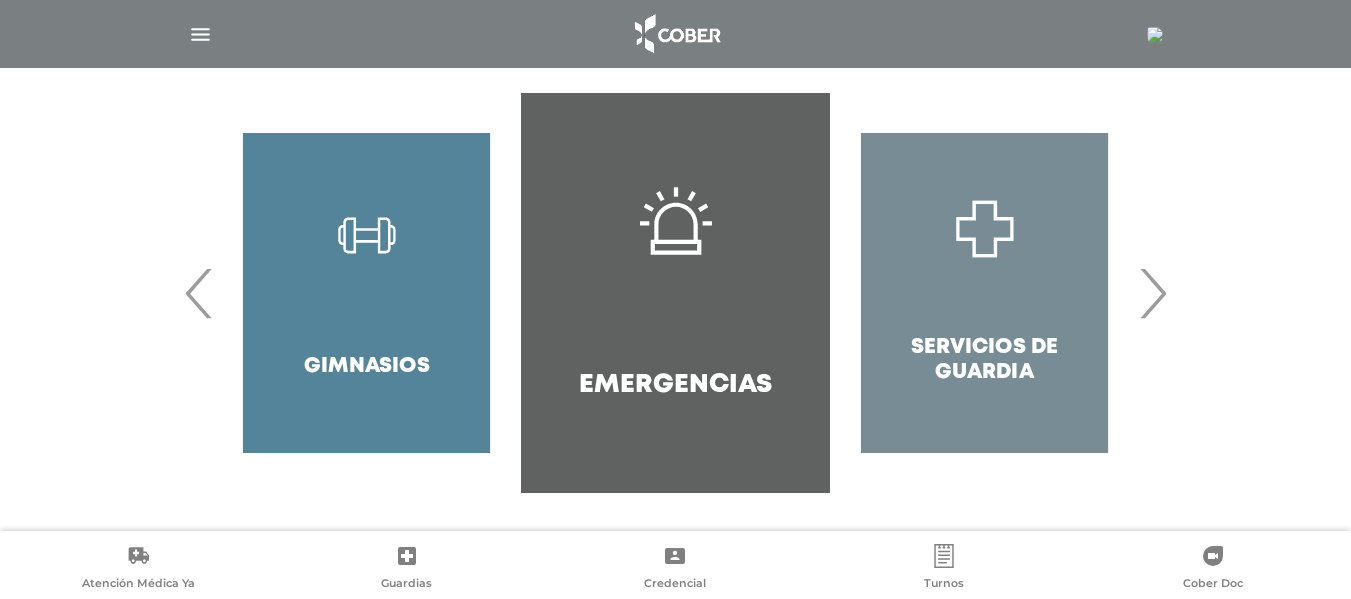 click on "›" at bounding box center (1152, 293) 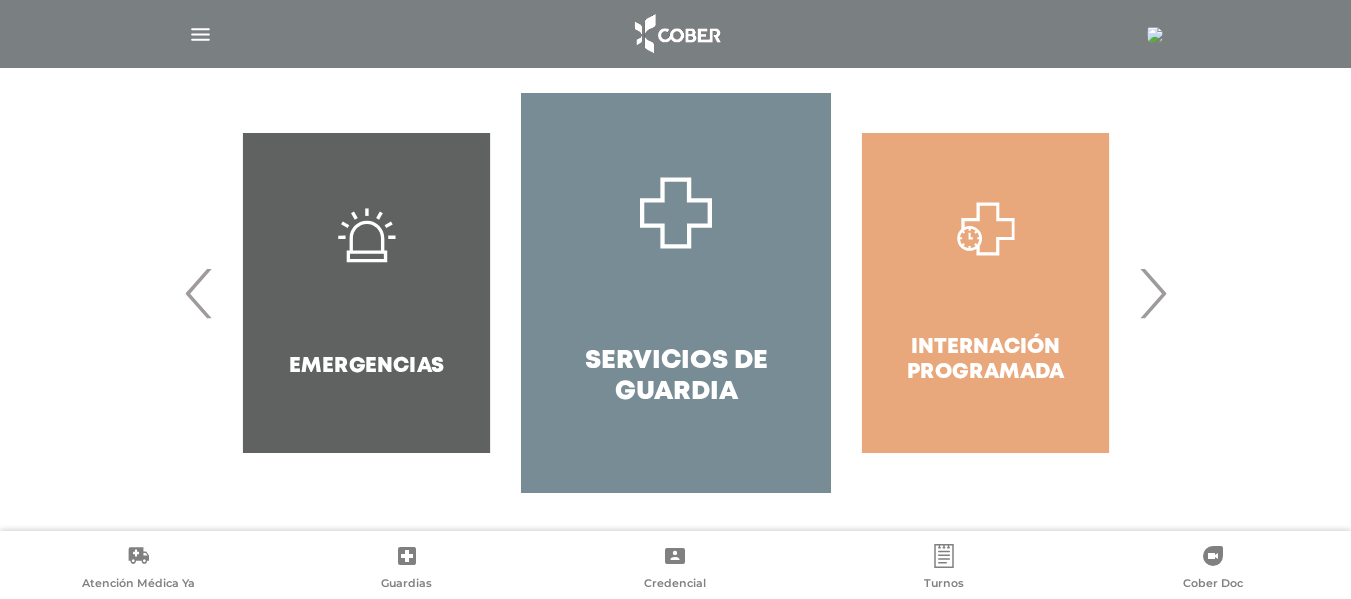 click on "›" at bounding box center [1152, 293] 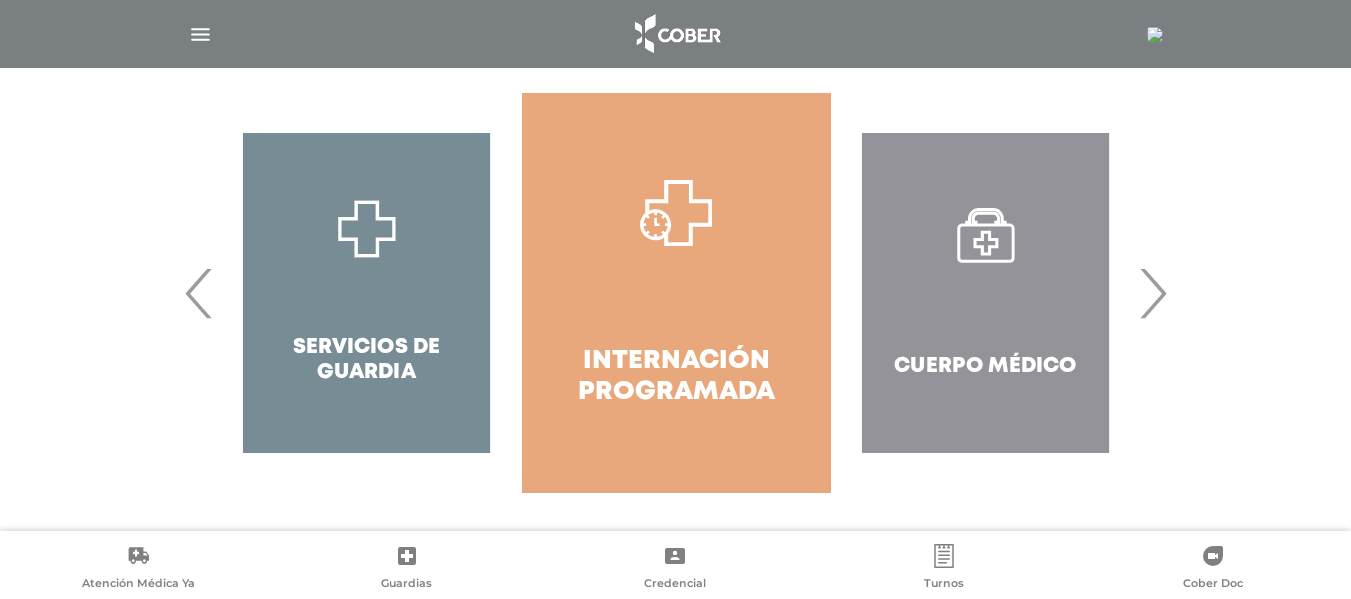 click on "›" at bounding box center [1152, 293] 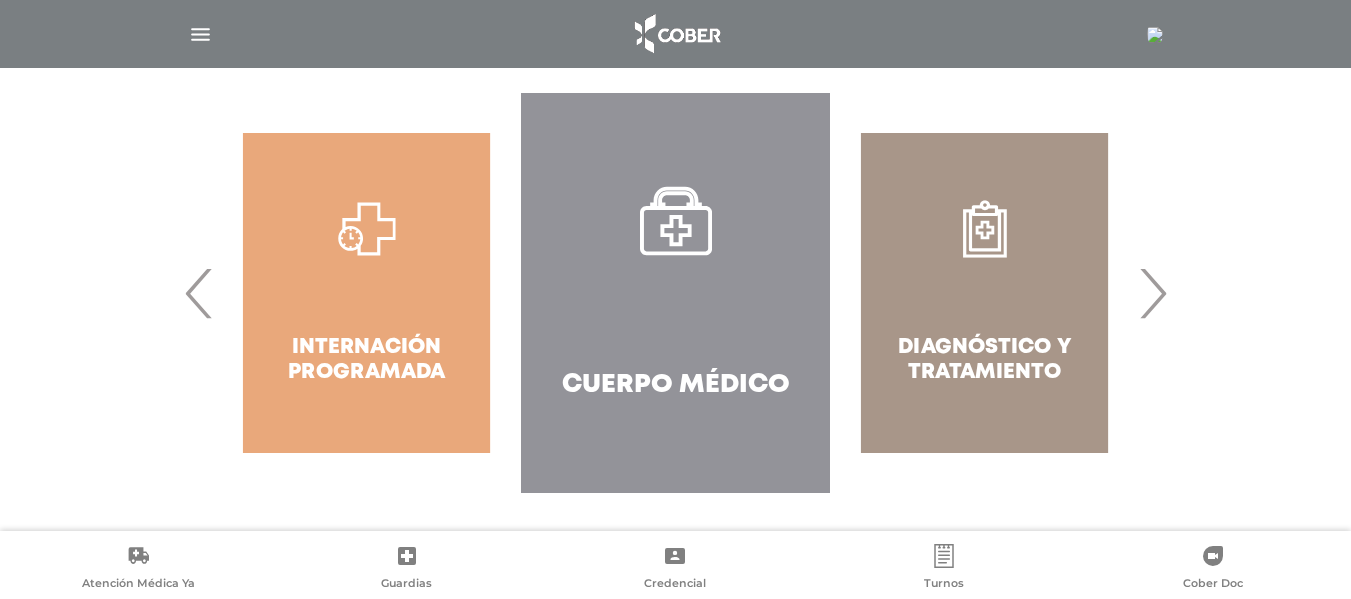 click on "Cuerpo Médico" at bounding box center (675, 293) 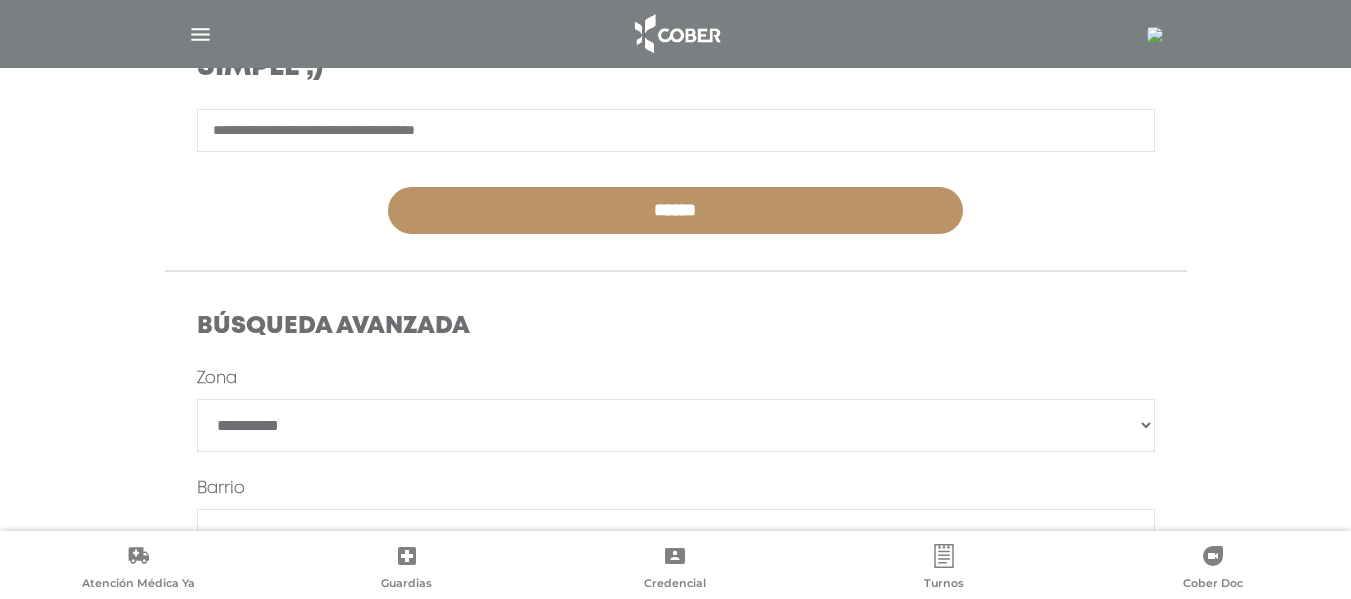 scroll, scrollTop: 383, scrollLeft: 0, axis: vertical 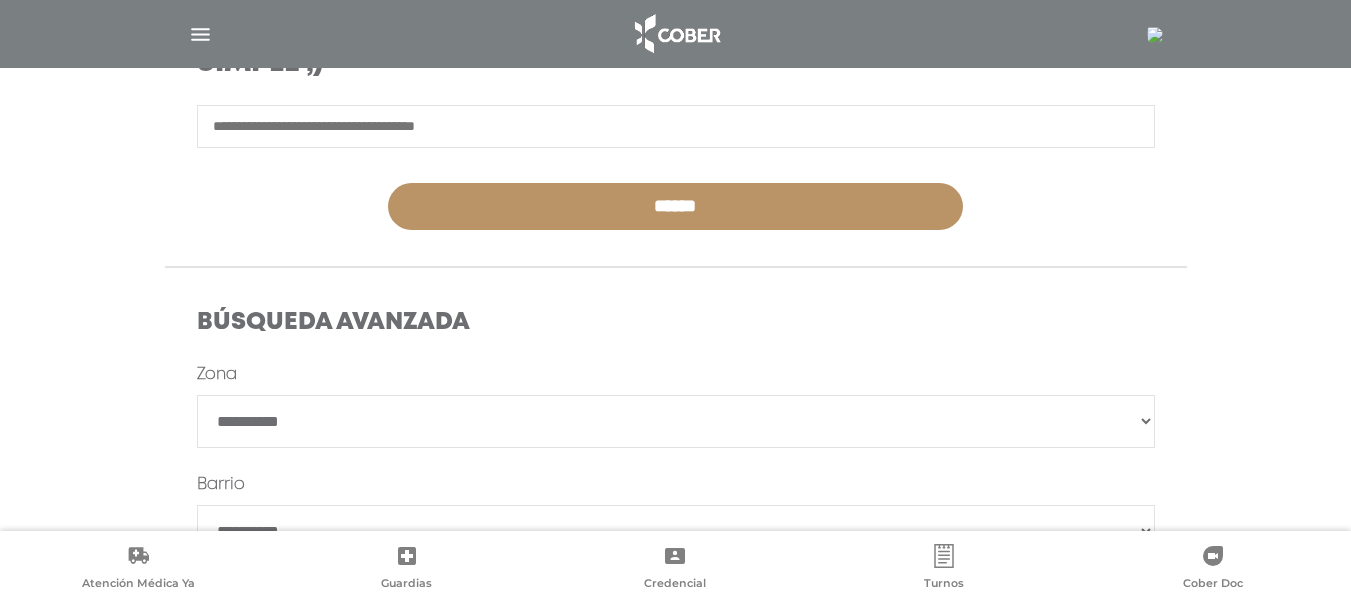 click on "**********" at bounding box center (676, 421) 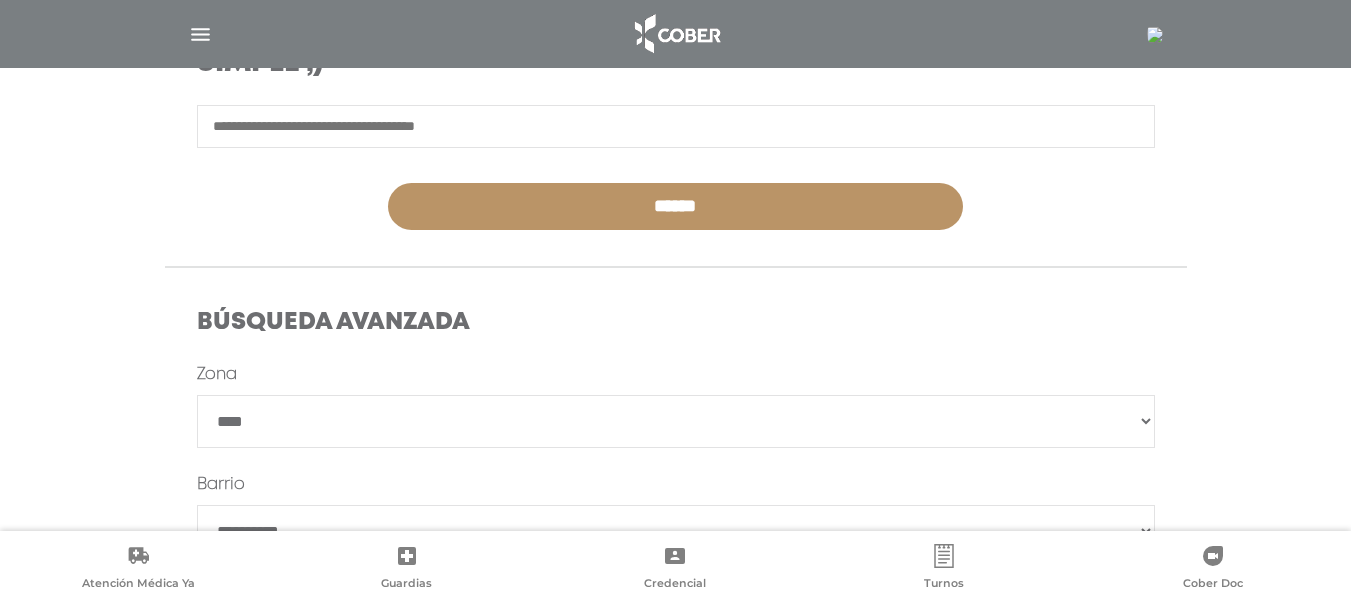 click on "**********" at bounding box center [676, 421] 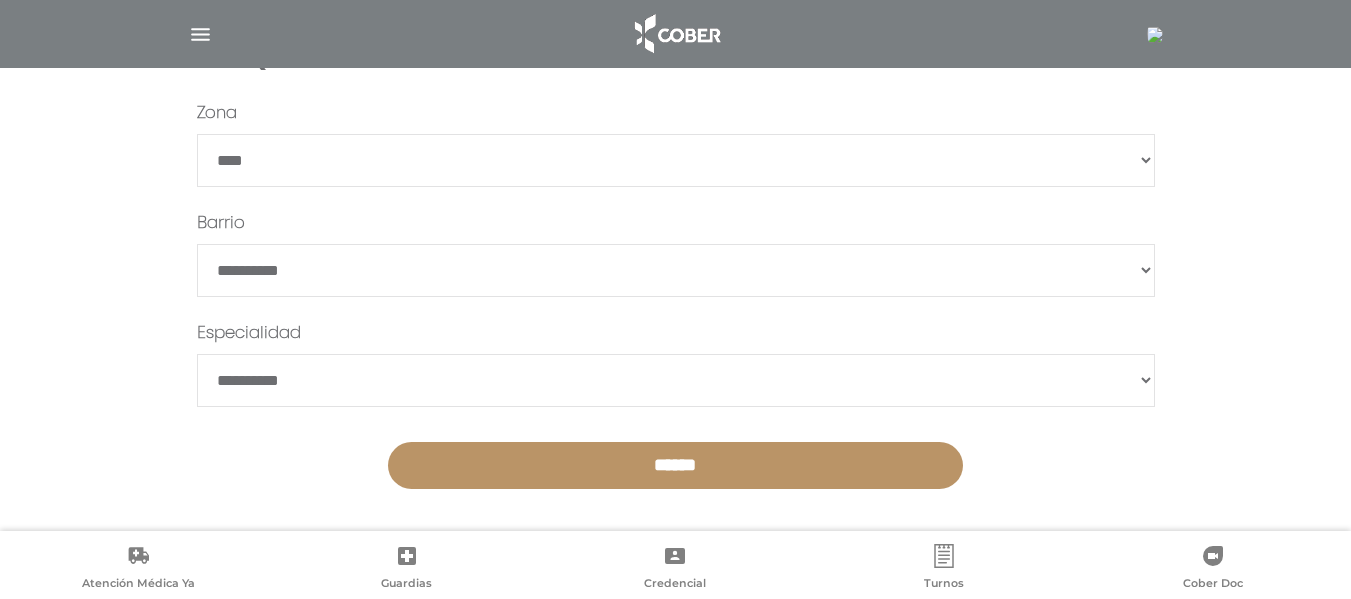 scroll, scrollTop: 652, scrollLeft: 0, axis: vertical 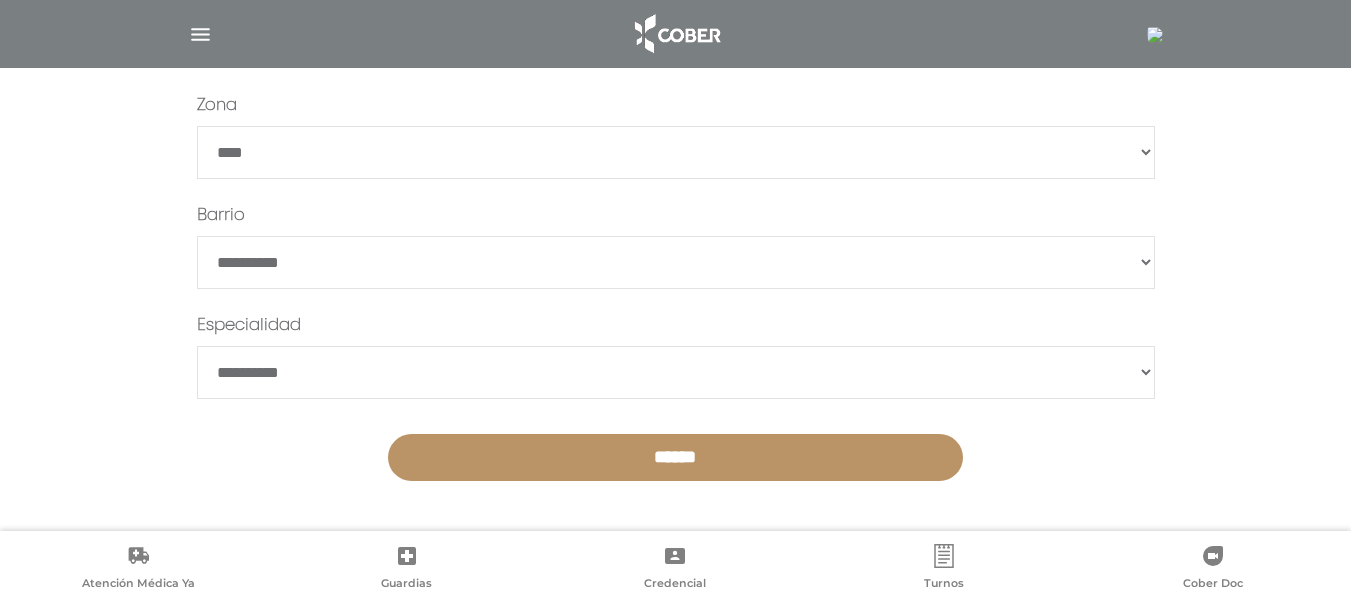 click on "******" at bounding box center (675, 457) 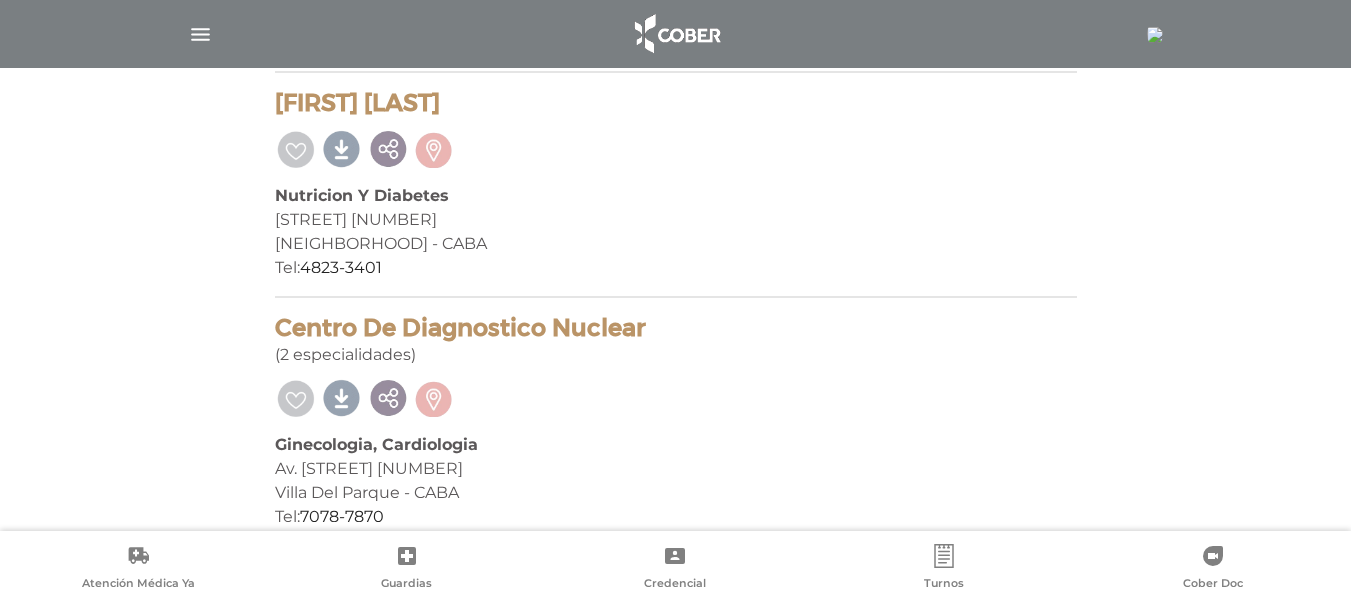 scroll, scrollTop: 4756, scrollLeft: 0, axis: vertical 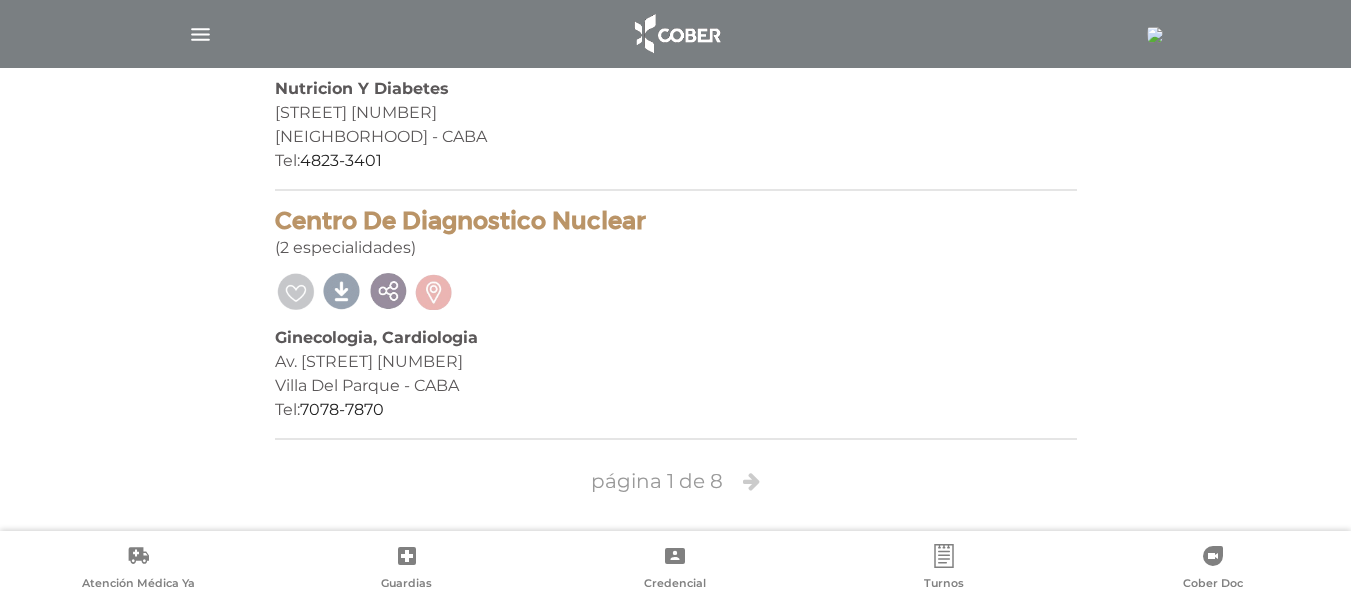 click at bounding box center [751, 481] 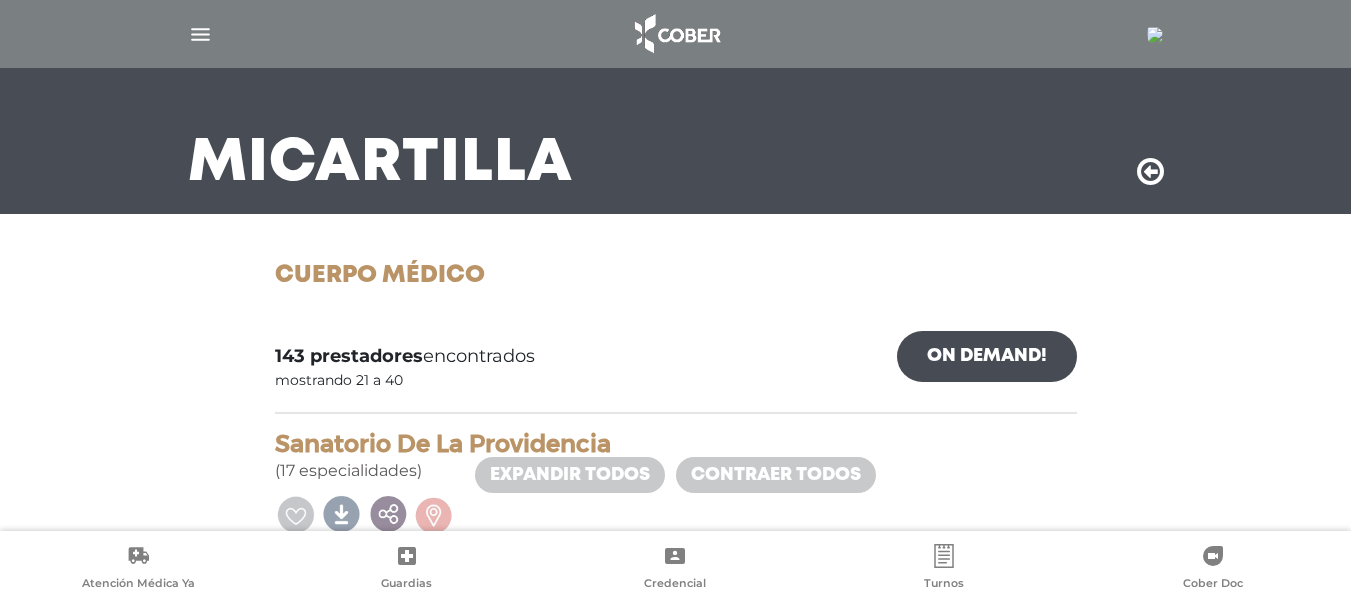 scroll, scrollTop: 0, scrollLeft: 0, axis: both 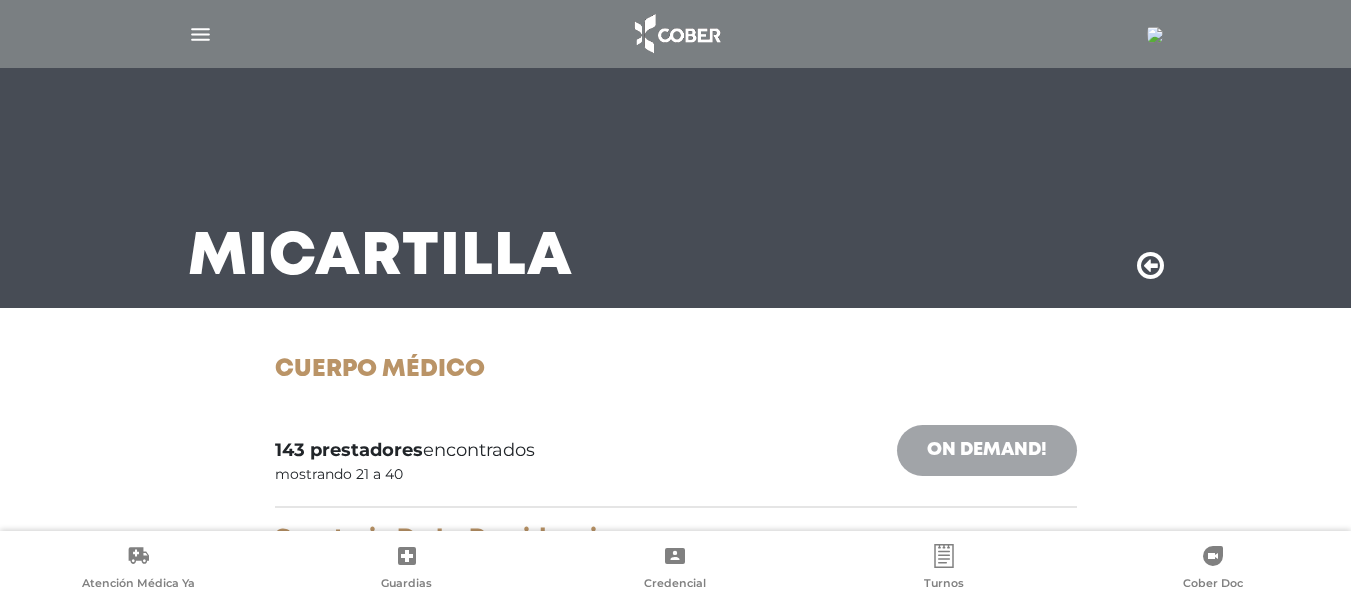 click on "On Demand!" at bounding box center (987, 450) 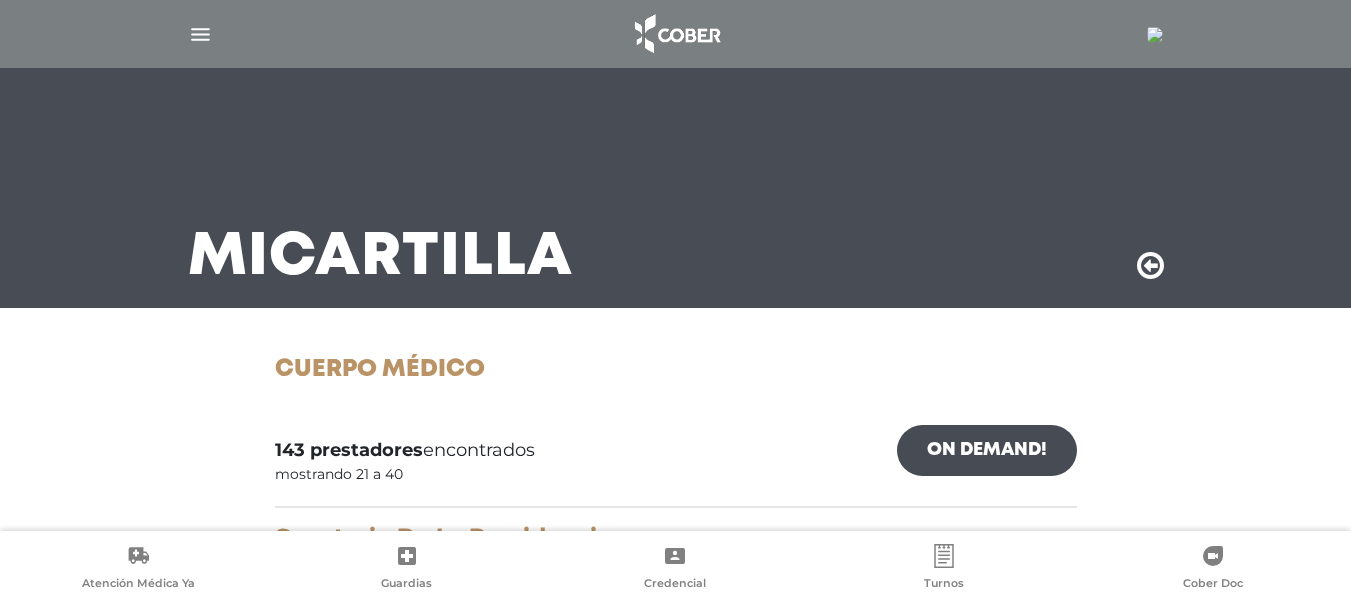 click at bounding box center [1150, 266] 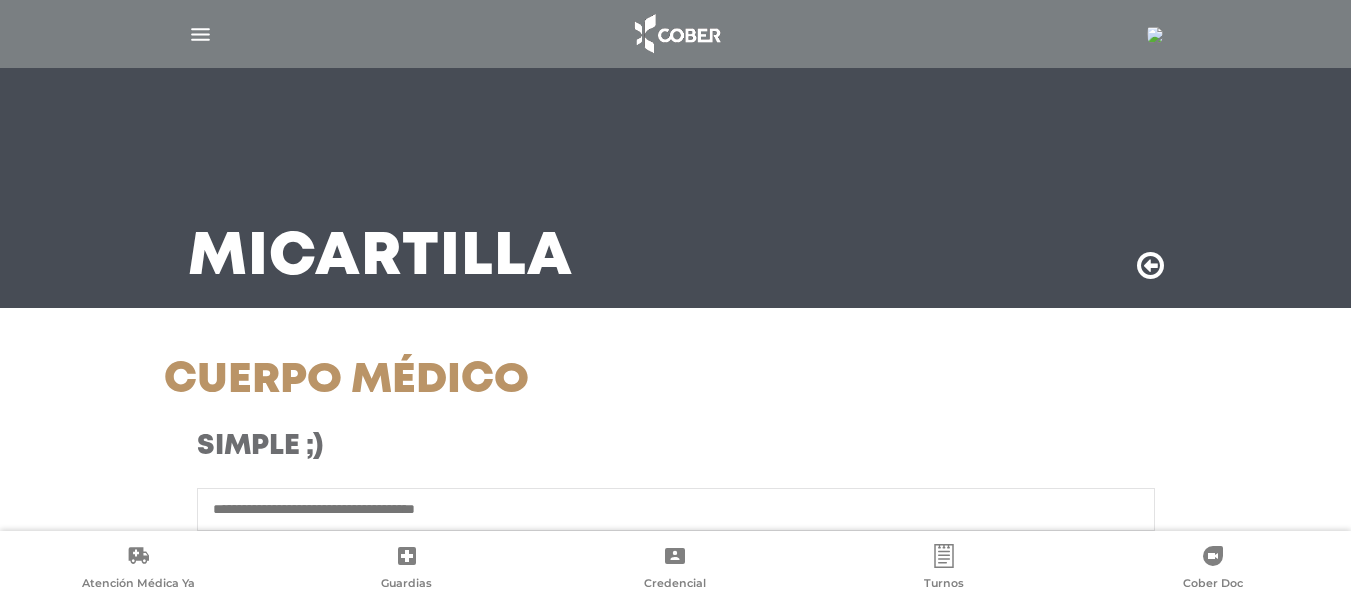 scroll, scrollTop: 0, scrollLeft: 0, axis: both 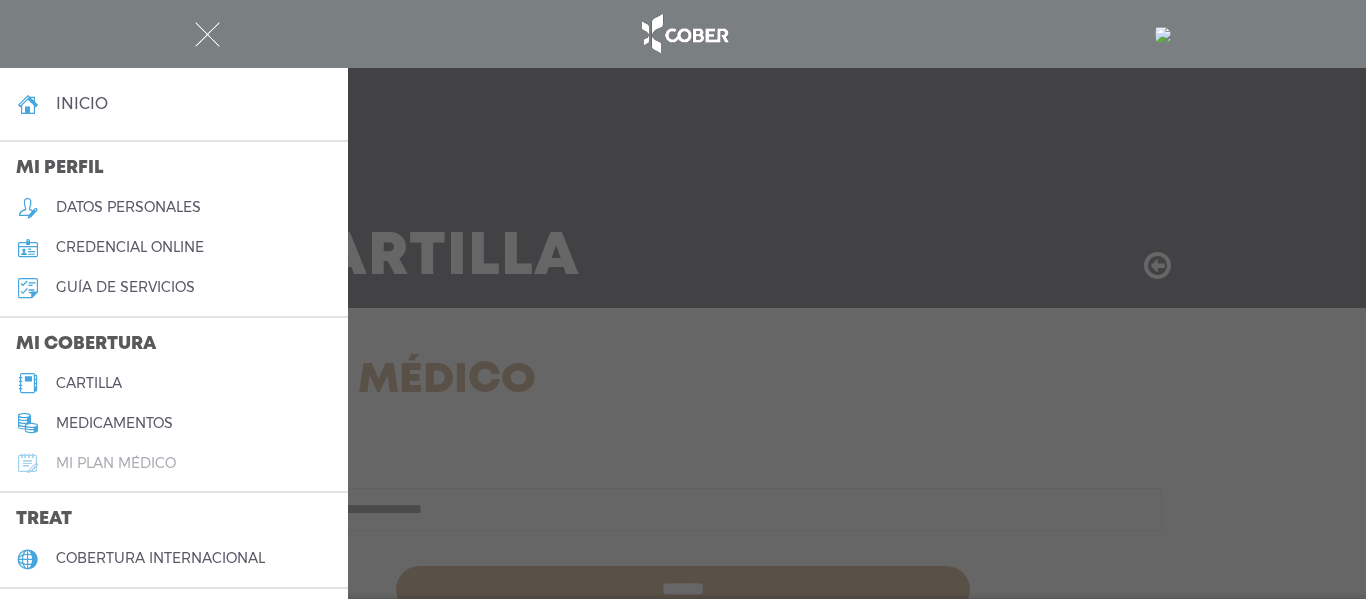click on "Mi plan médico" at bounding box center [116, 463] 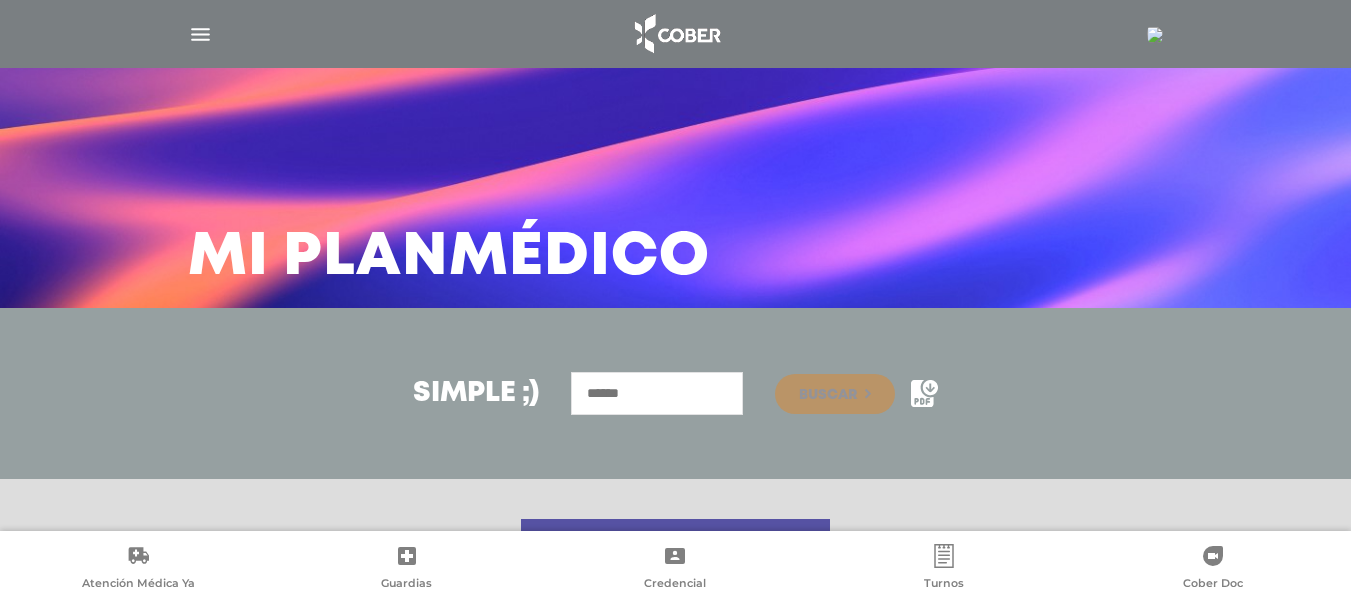 scroll, scrollTop: 0, scrollLeft: 0, axis: both 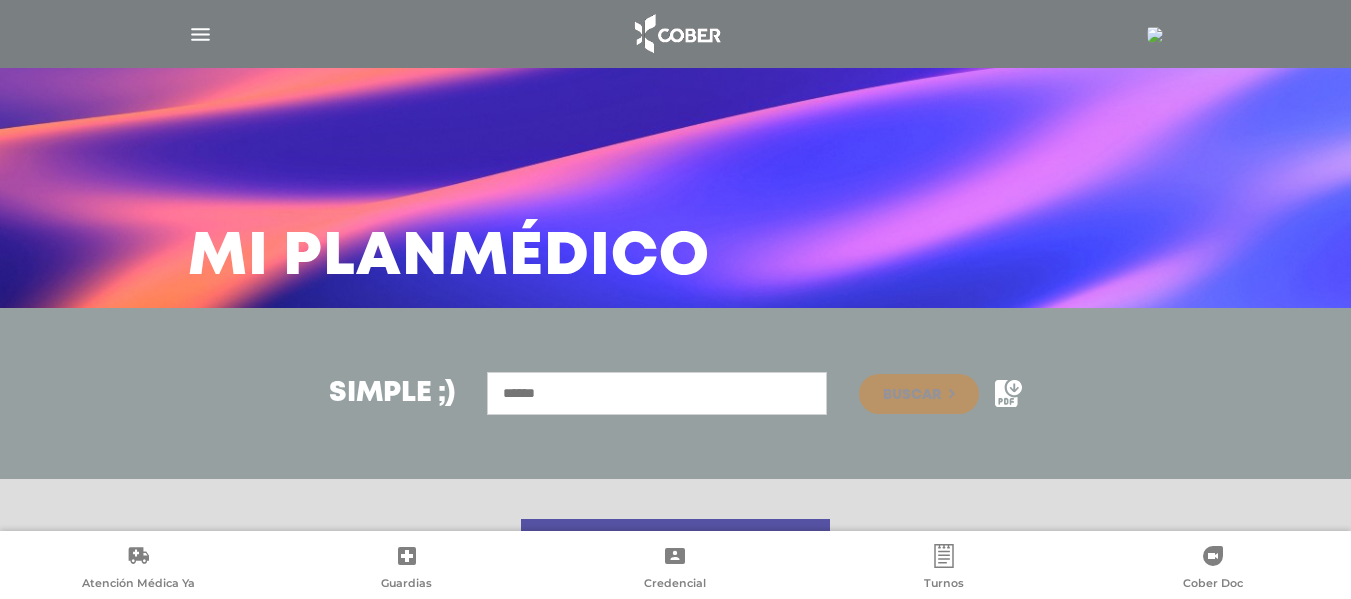 click 